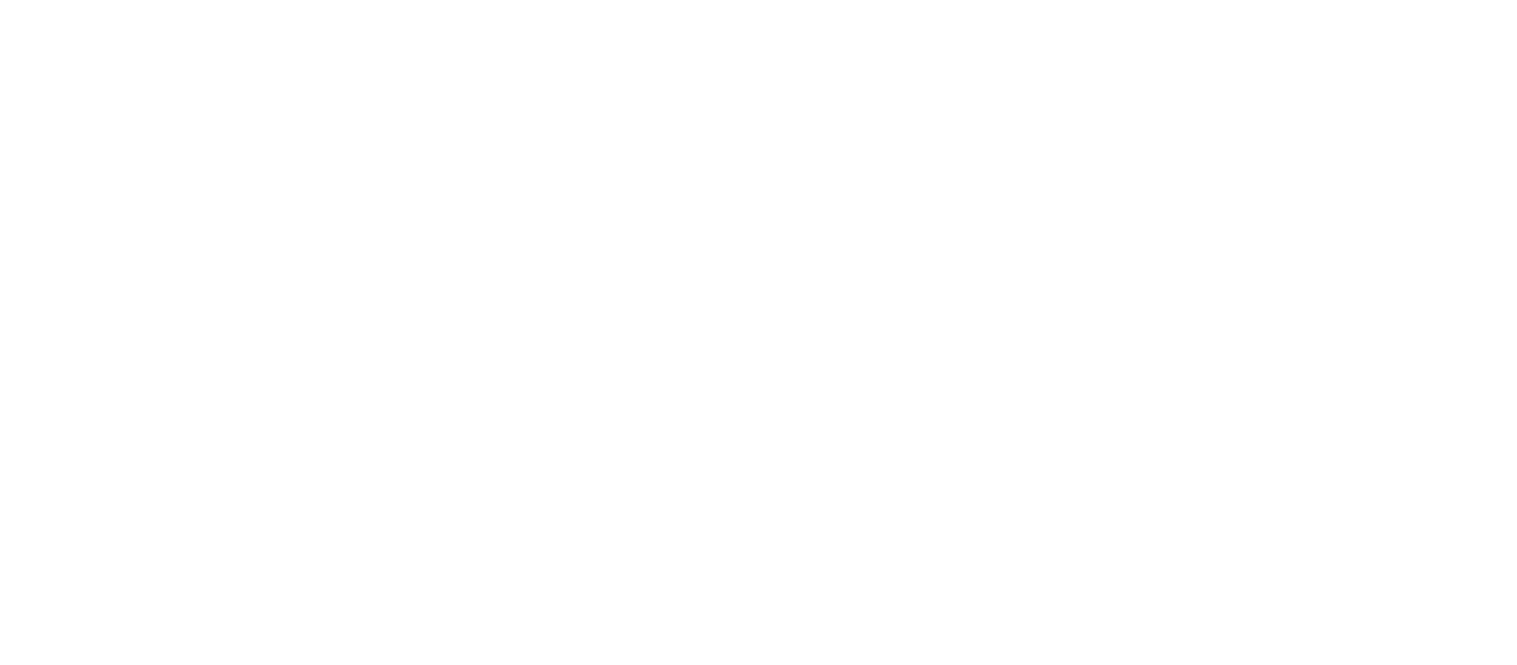 scroll, scrollTop: 0, scrollLeft: 0, axis: both 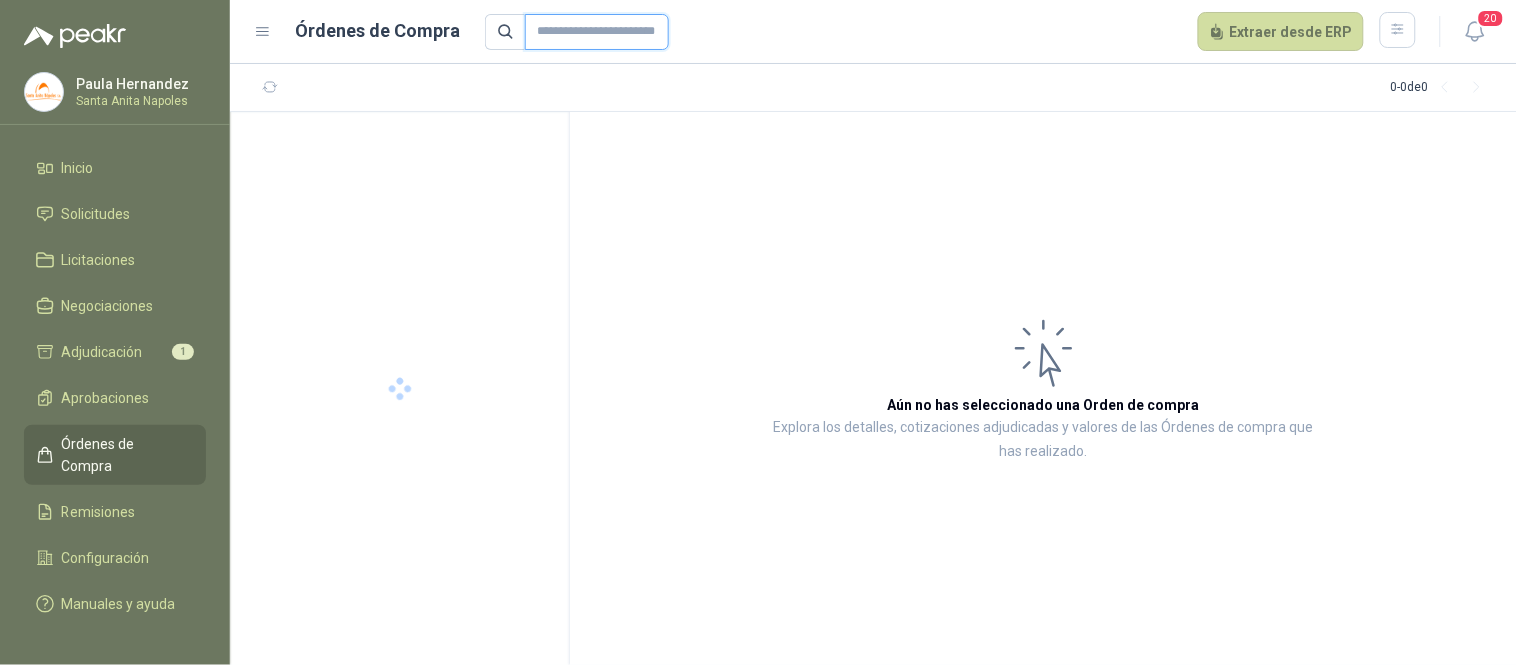 click at bounding box center [597, 32] 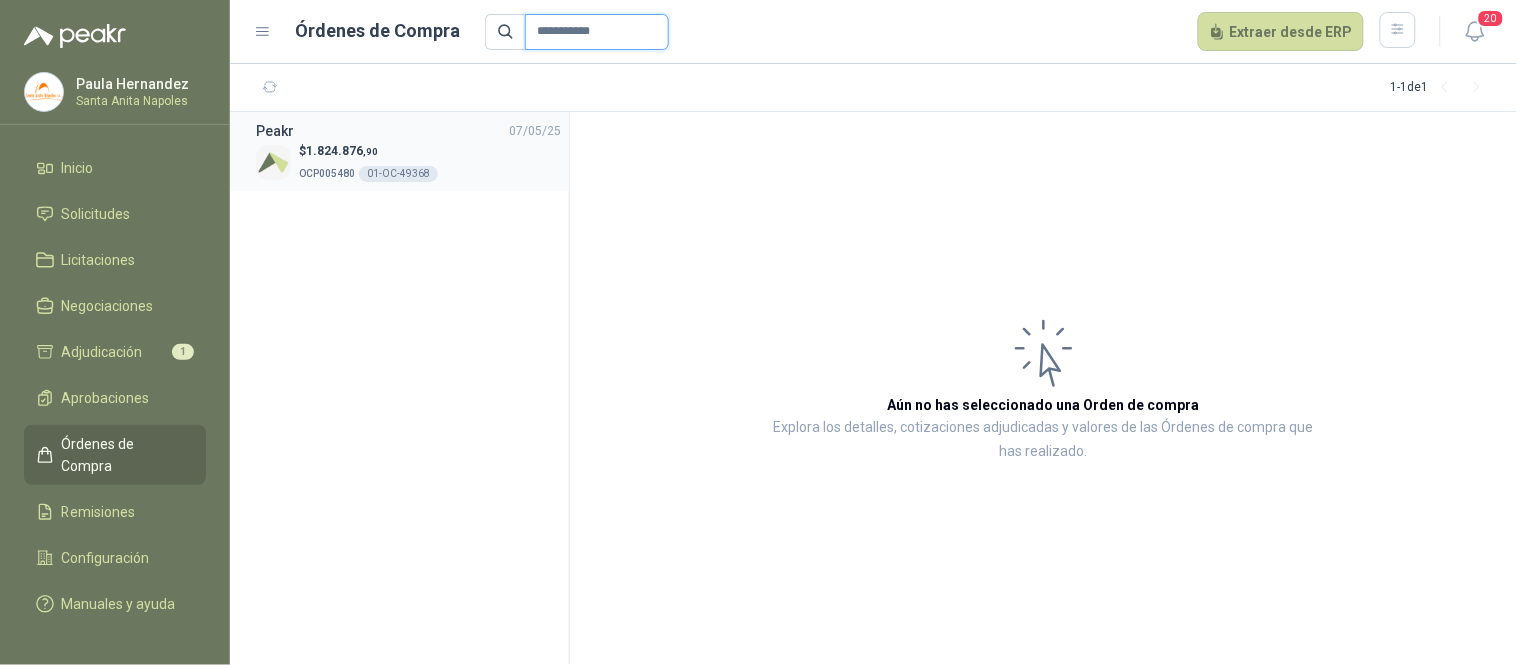 type on "**********" 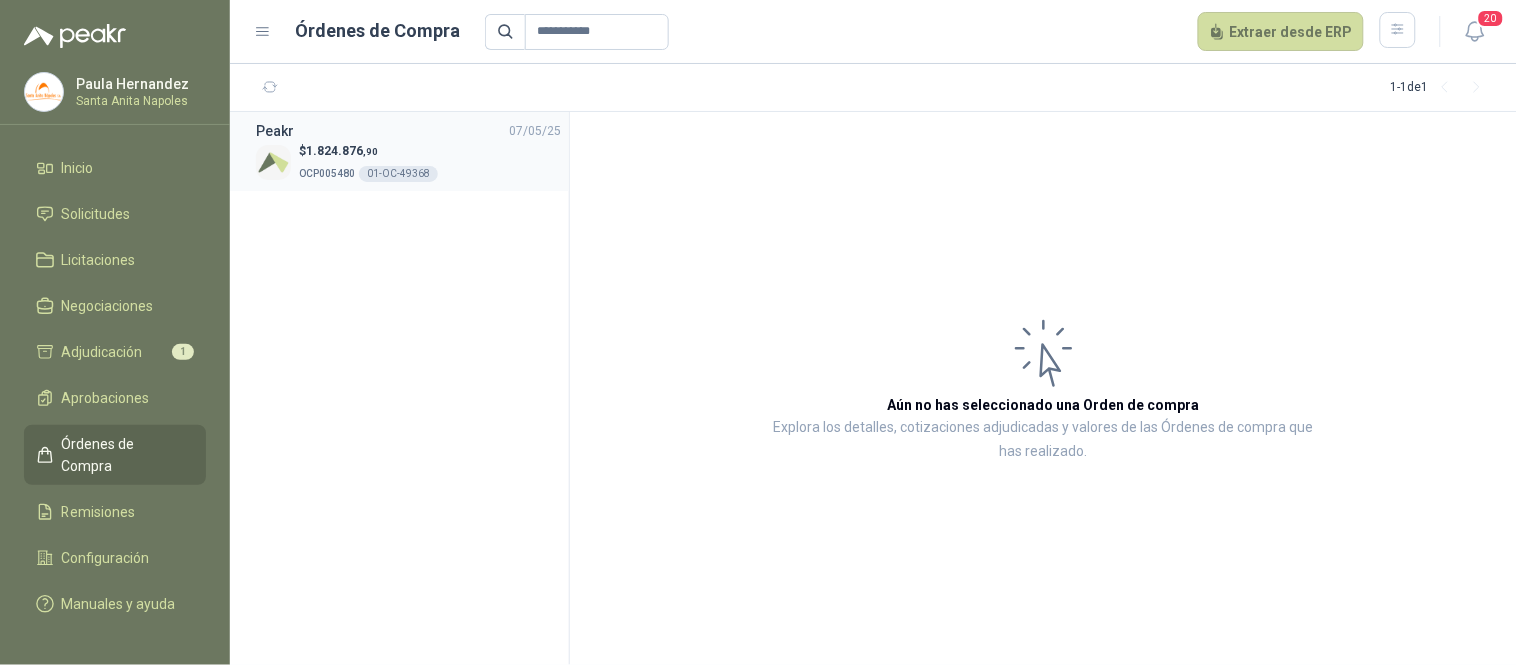 click on "$  [PRICE] ,90 [ORDER_ID] [ORDER_ID]" at bounding box center [408, 162] 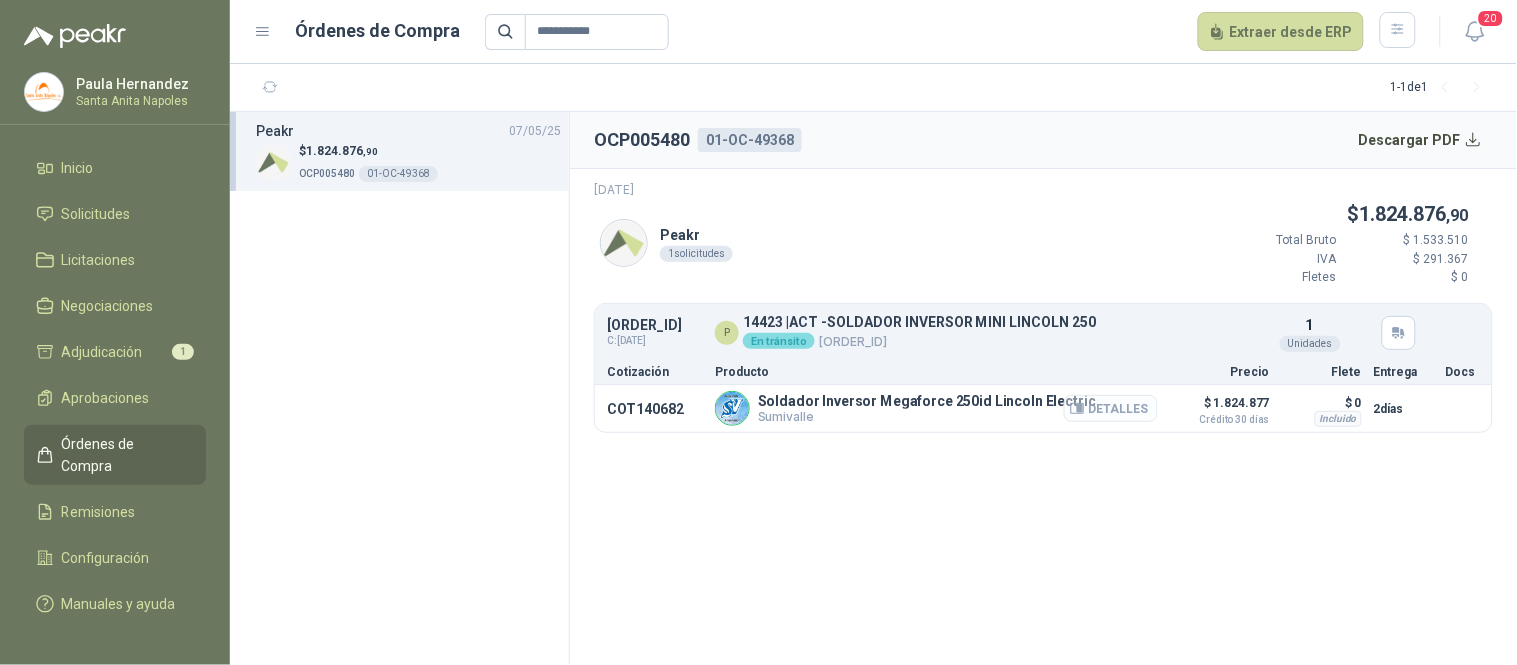 click on "Detalles" at bounding box center (1111, 408) 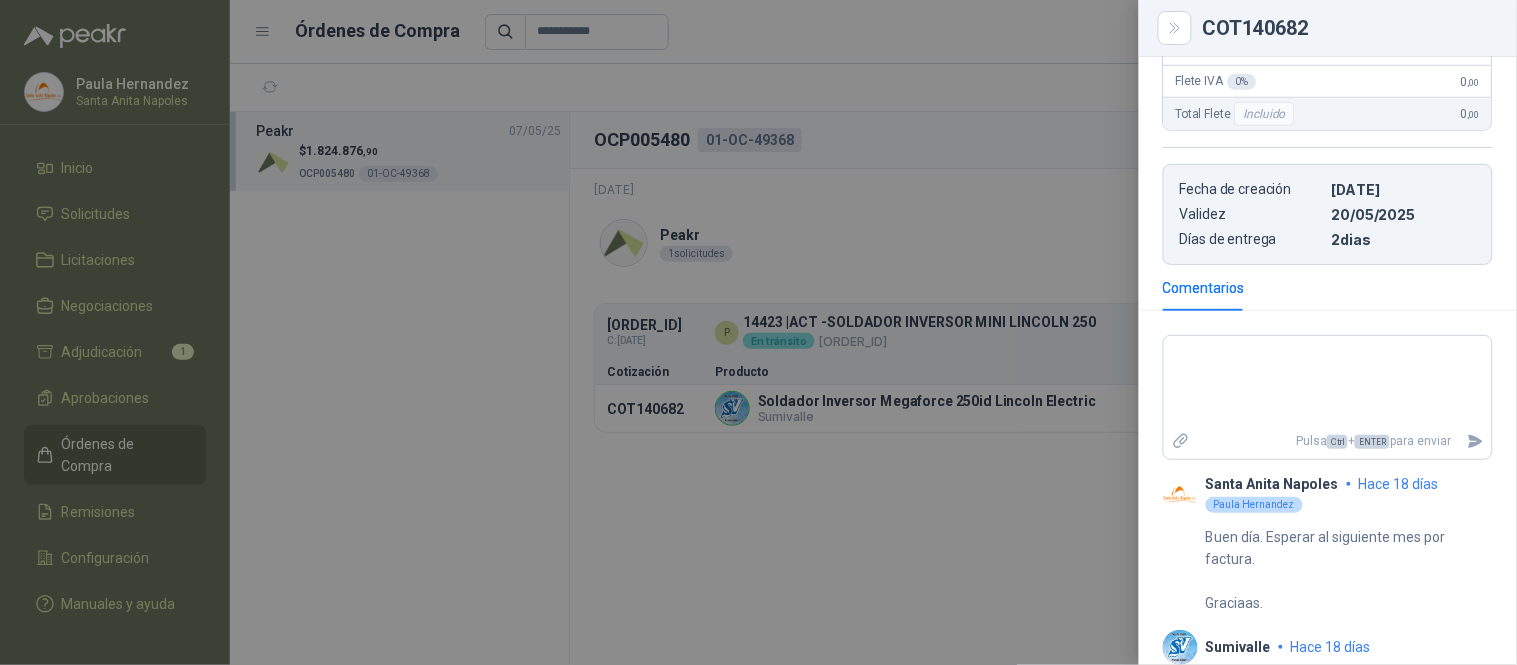 scroll, scrollTop: 453, scrollLeft: 0, axis: vertical 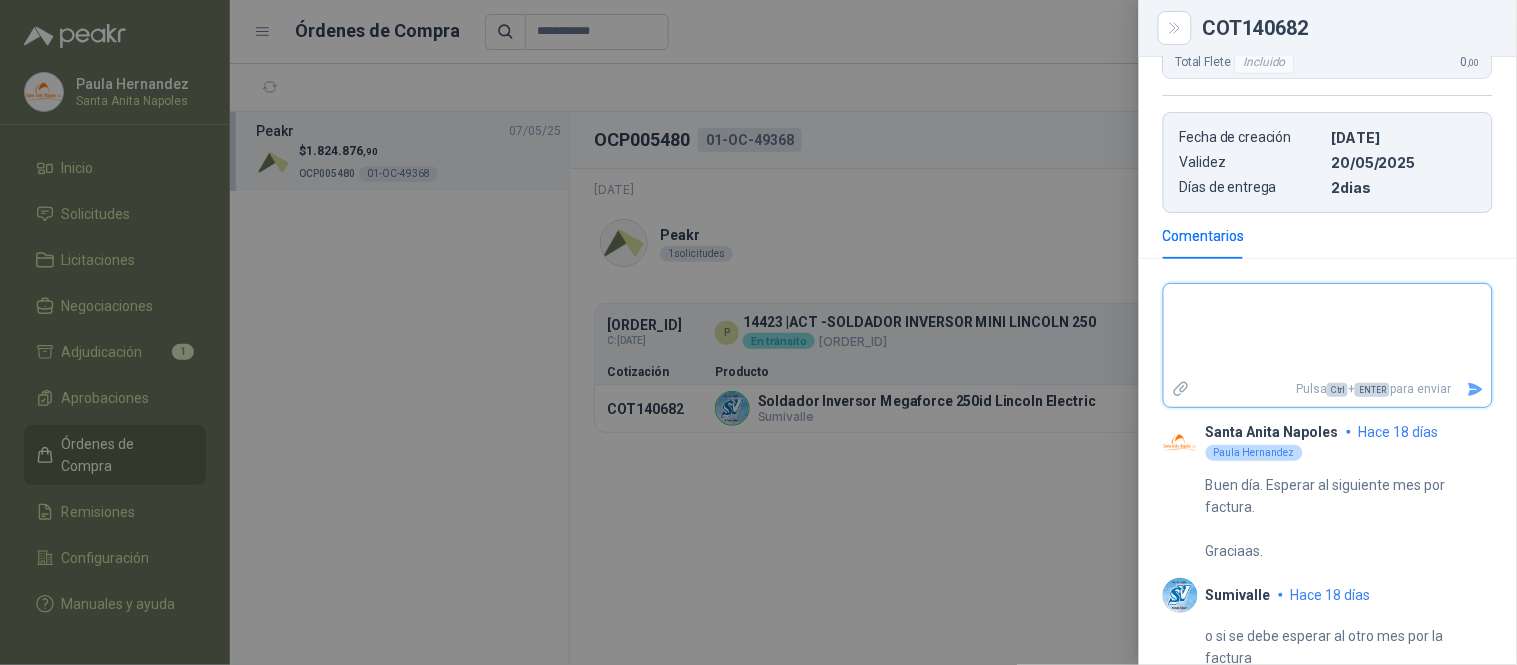 click at bounding box center (1328, 330) 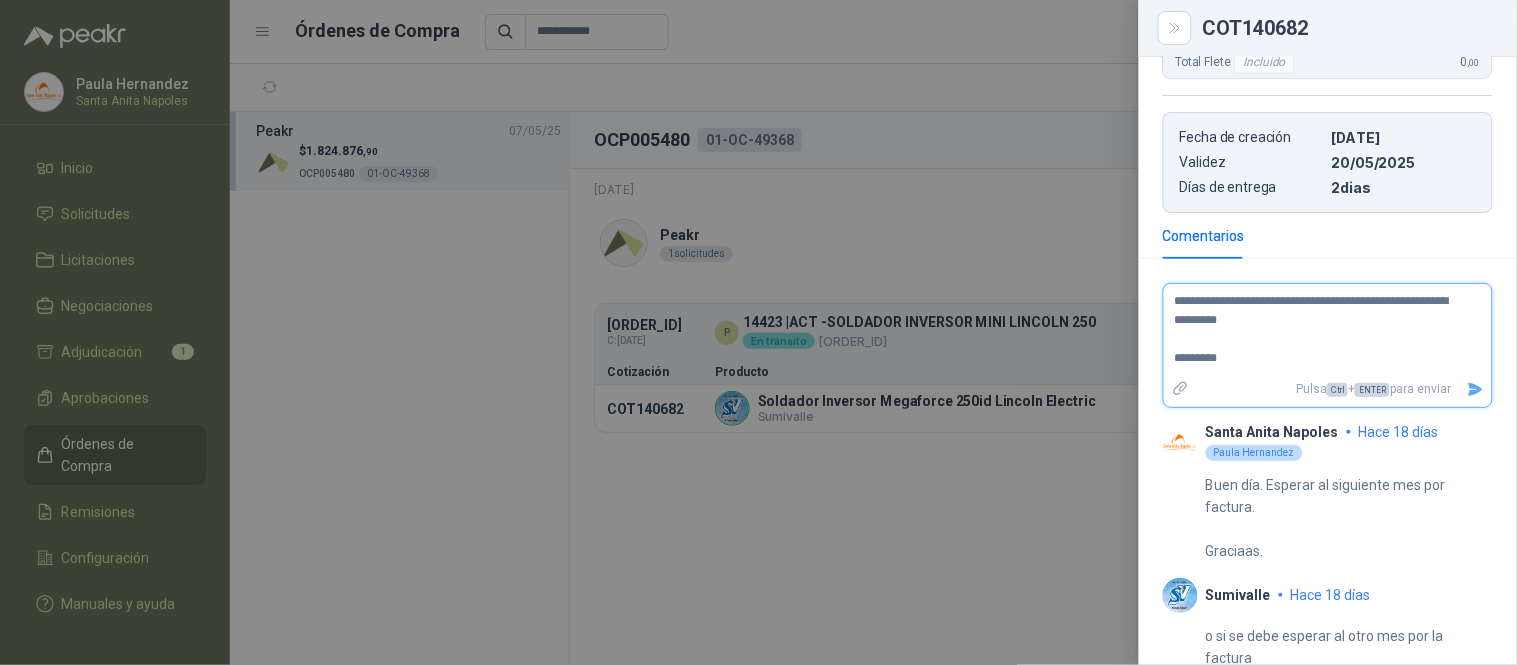 type on "**********" 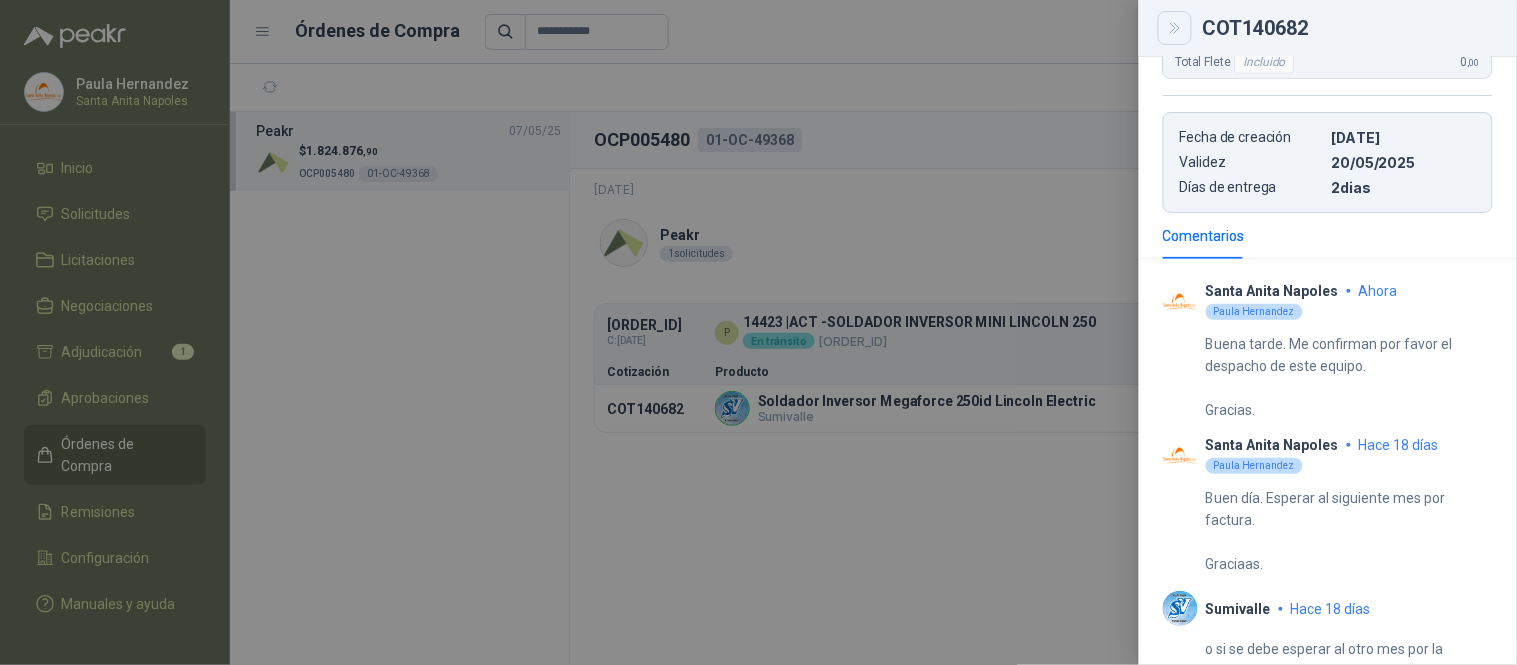 click at bounding box center (1175, 28) 